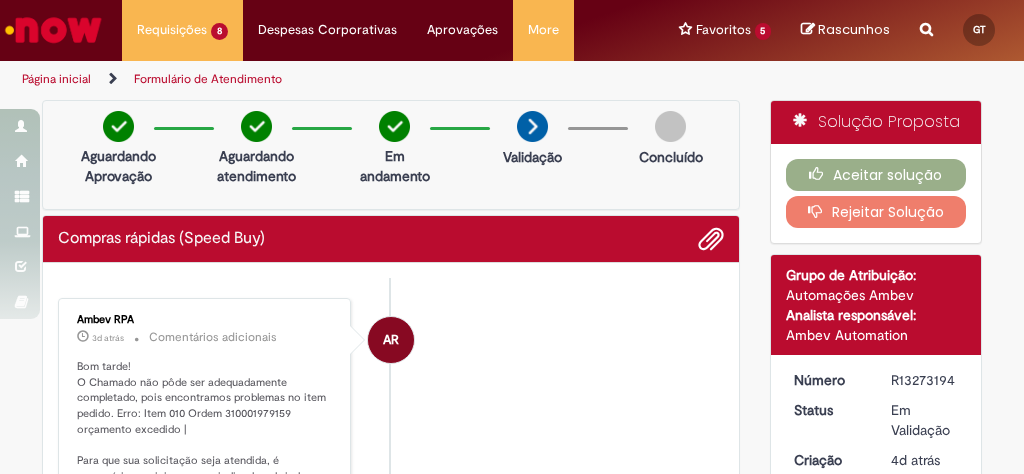 scroll, scrollTop: 0, scrollLeft: 0, axis: both 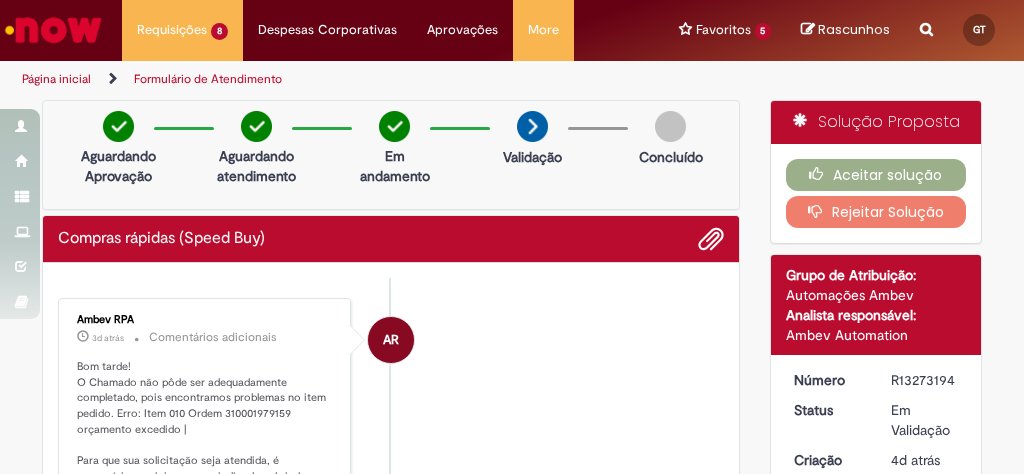 click on "AR
Ambev RPA
3d atrás 3 dias atrás     Comentários adicionais
Bom tarde!
O Chamado não pôde ser adequadamente completado, pois encontramos problemas no item pedido. Erro: Item 010 Ordem 310001979159 orçamento excedido |
Para que sua solicitação seja atendida, é necessário corrigir os erros indicados abrindo um novo chamado." at bounding box center [391, 407] 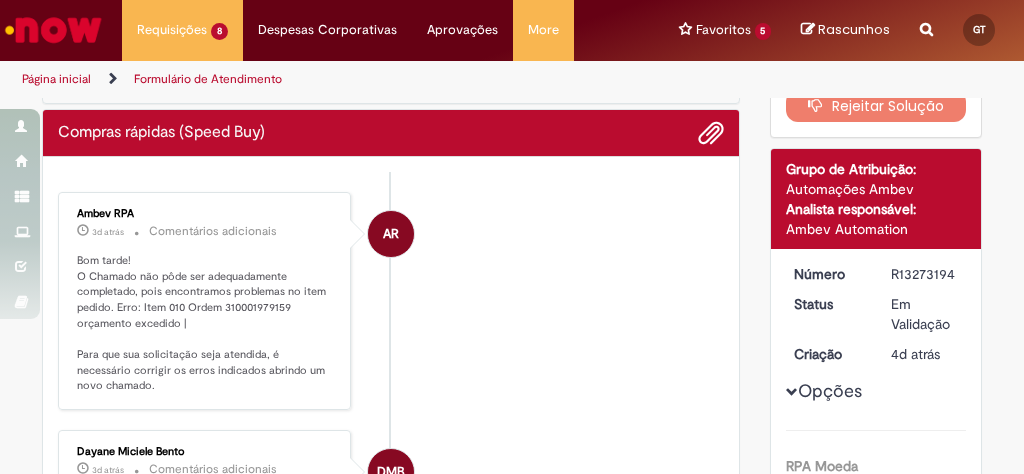 scroll, scrollTop: 160, scrollLeft: 0, axis: vertical 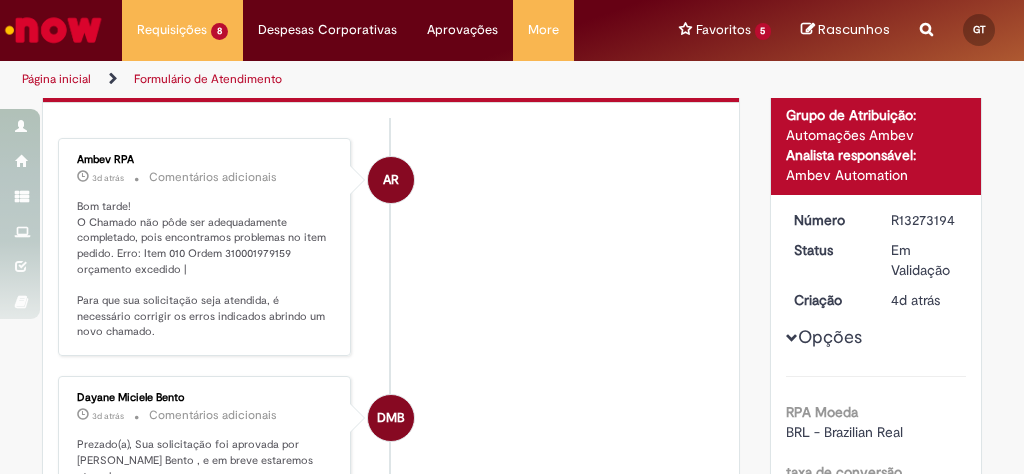click on "Bom tarde!
O Chamado não pôde ser adequadamente completado, pois encontramos problemas no item pedido. Erro: Item 010 Ordem 310001979159 orçamento excedido |
Para que sua solicitação seja atendida, é necessário corrigir os erros indicados abrindo um novo chamado." at bounding box center (206, 269) 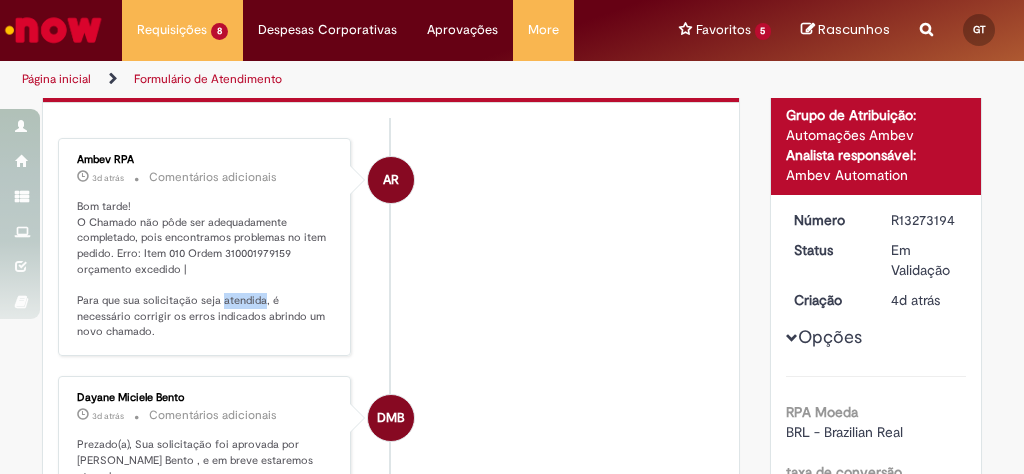 click on "Bom tarde!
O Chamado não pôde ser adequadamente completado, pois encontramos problemas no item pedido. Erro: Item 010 Ordem 310001979159 orçamento excedido |
Para que sua solicitação seja atendida, é necessário corrigir os erros indicados abrindo um novo chamado." at bounding box center [206, 269] 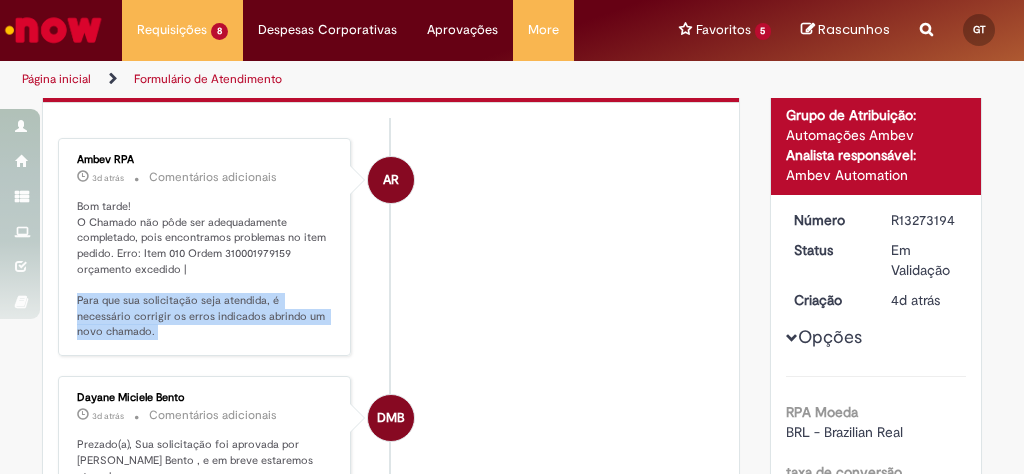 click on "Bom tarde!
O Chamado não pôde ser adequadamente completado, pois encontramos problemas no item pedido. Erro: Item 010 Ordem 310001979159 orçamento excedido |
Para que sua solicitação seja atendida, é necessário corrigir os erros indicados abrindo um novo chamado." at bounding box center [206, 269] 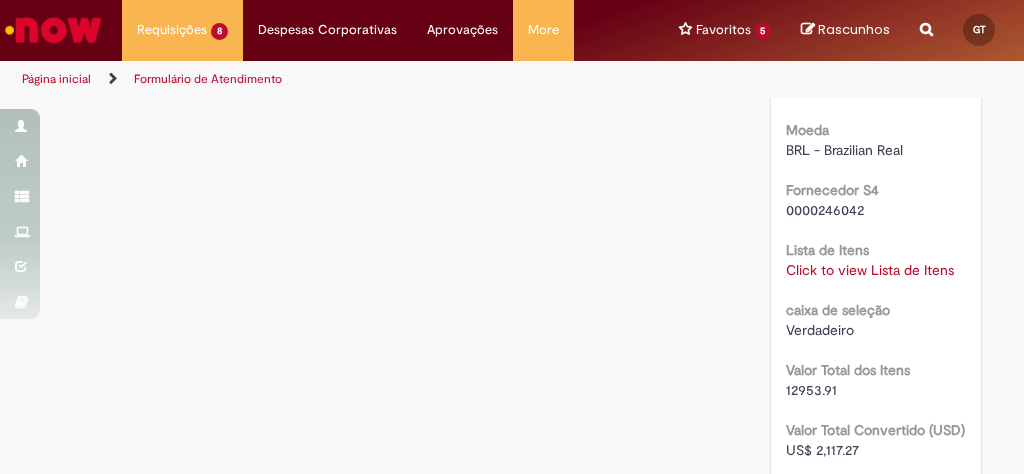 scroll, scrollTop: 2560, scrollLeft: 0, axis: vertical 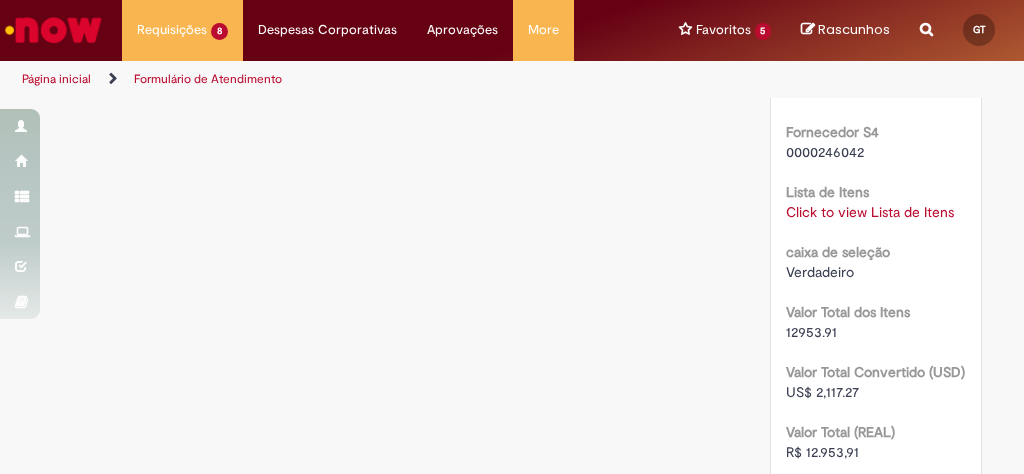 click on "12953.91" at bounding box center [811, 332] 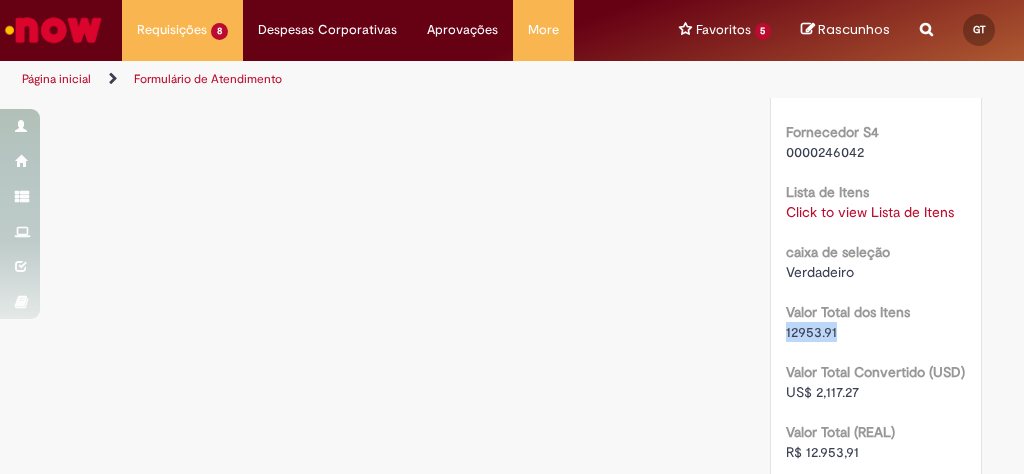 click on "12953.91" at bounding box center [811, 332] 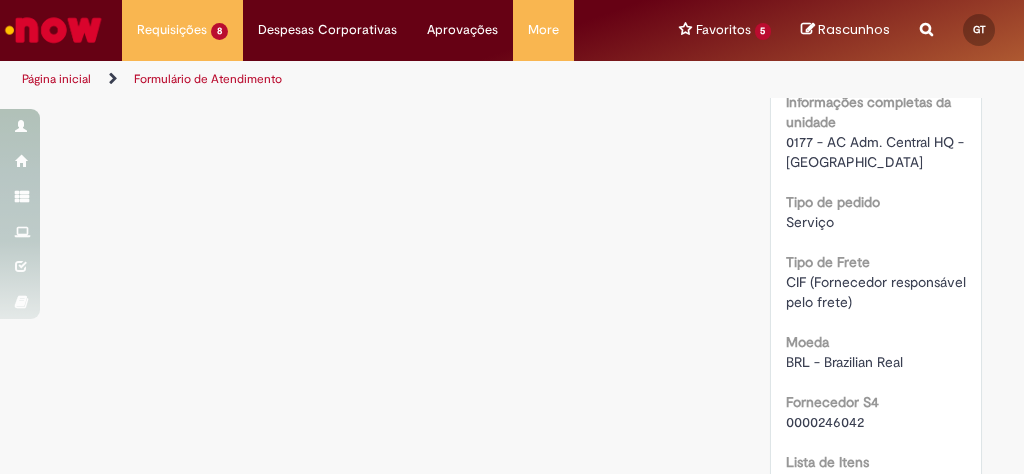 scroll, scrollTop: 2240, scrollLeft: 0, axis: vertical 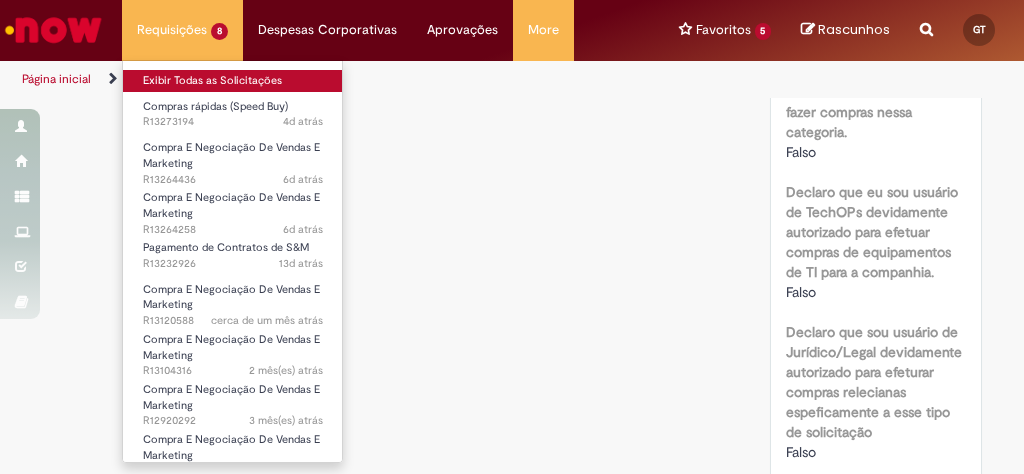 click on "Exibir Todas as Solicitações" at bounding box center (233, 81) 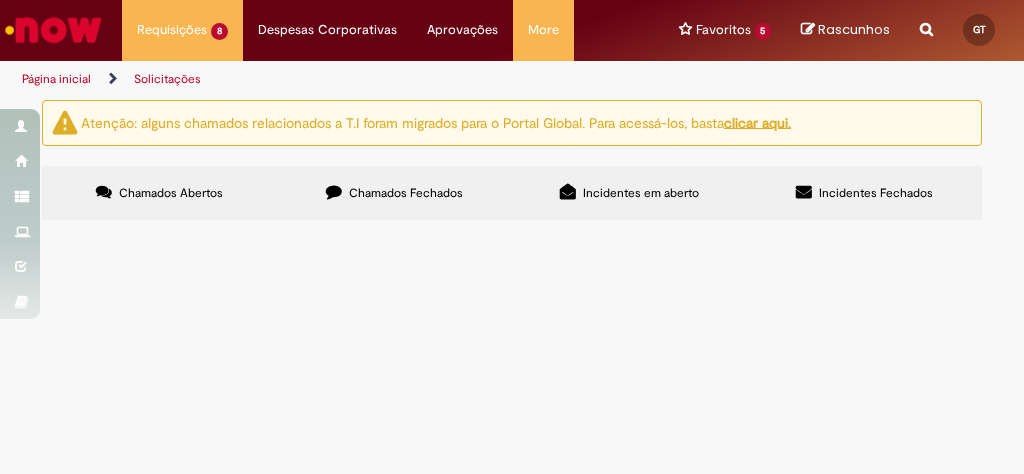 scroll, scrollTop: 160, scrollLeft: 0, axis: vertical 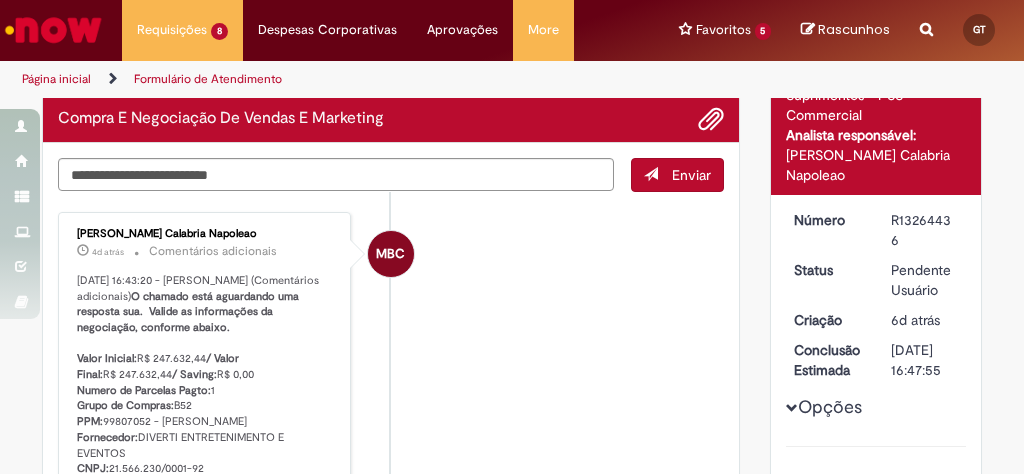 click on "R13264436" at bounding box center [925, 230] 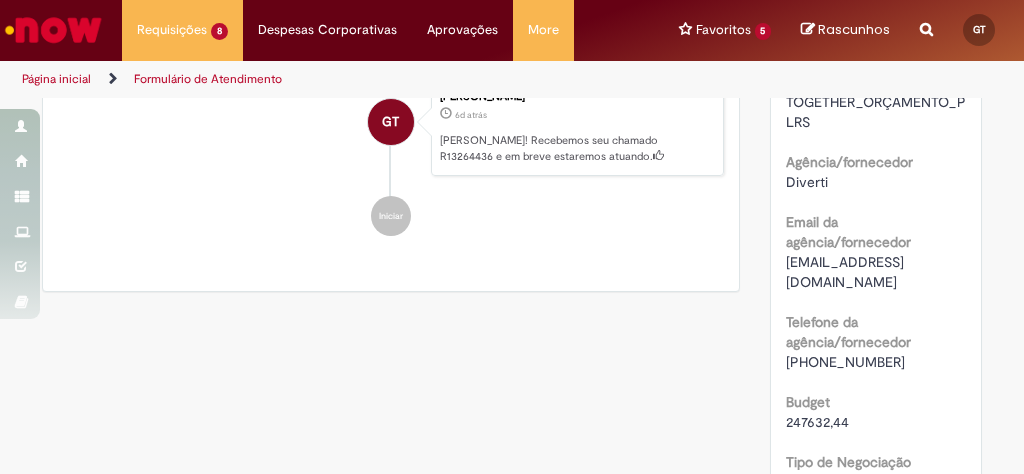 scroll, scrollTop: 960, scrollLeft: 0, axis: vertical 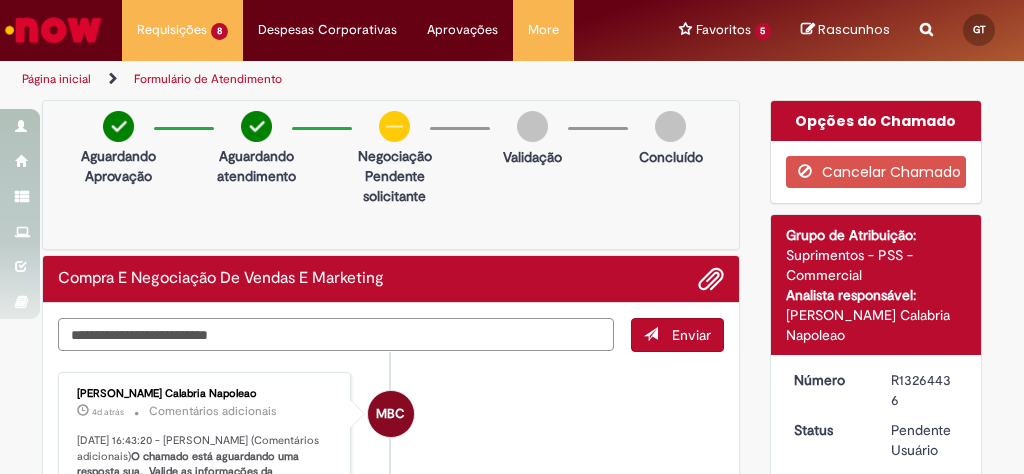 click at bounding box center (336, 334) 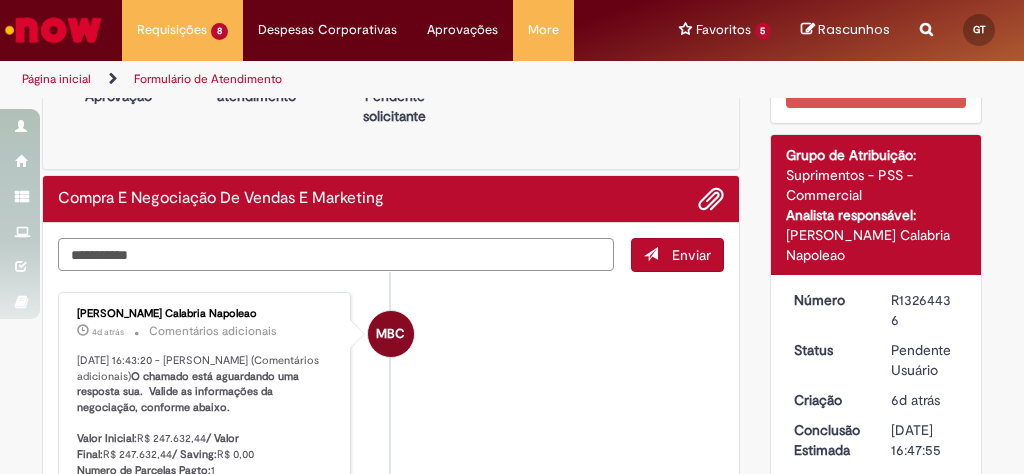 scroll, scrollTop: 0, scrollLeft: 0, axis: both 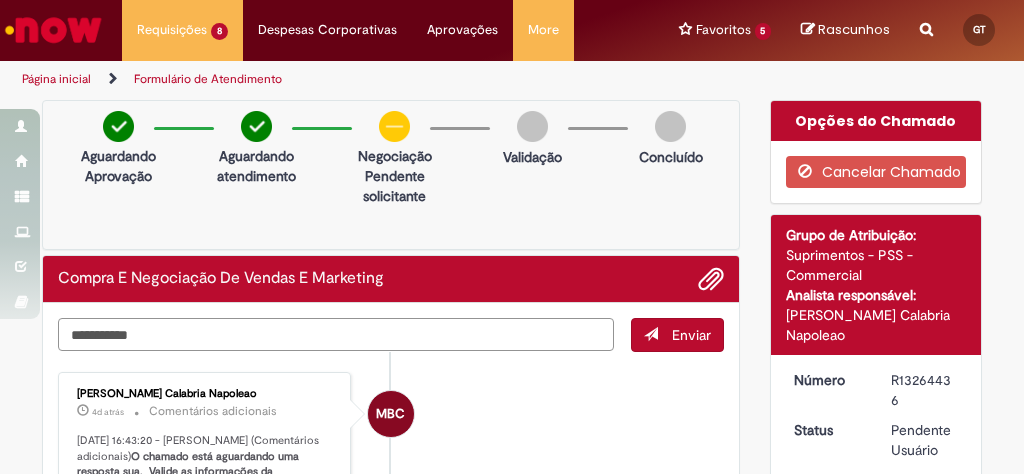 type on "**********" 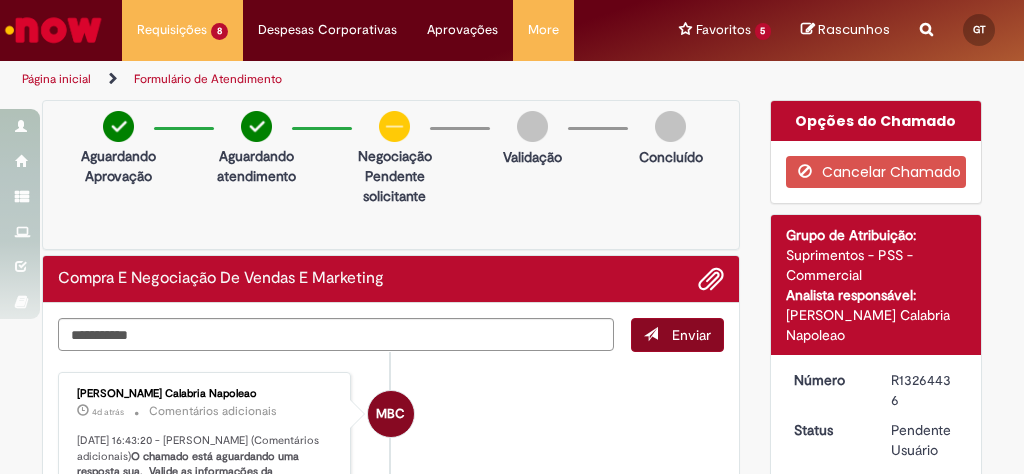 click on "MBC
Mariana Bracher Calabria Napoleao
4d atrás 4 dias atrás     Comentários adicionais
10/07/2025 16:43:20 - Mariana Bracher Calabria Napoleao (Comentários adicionais)
O chamado está aguardando uma resposta sua.  Valide as informações da negociação, conforme abaixo. Valor Inicial:  R$ 247.632,44  / Valor Final:  R$ 247.632,44  / Saving:  R$ 0,00 Numero de Parcelas Pagto:  1 Grupo de Compras:  B52 PPM:  99807052 - Lucas Fernando Ferreira Fornecedor:  DIVERTI ENTRETENIMENTO E EVENTOS CNPJ:  21.566.230/0001-92  Código SAP:  382791 Unidade para Faturamento:  AC Media Systems:  Não
GT
6d atrás" at bounding box center (391, 624) 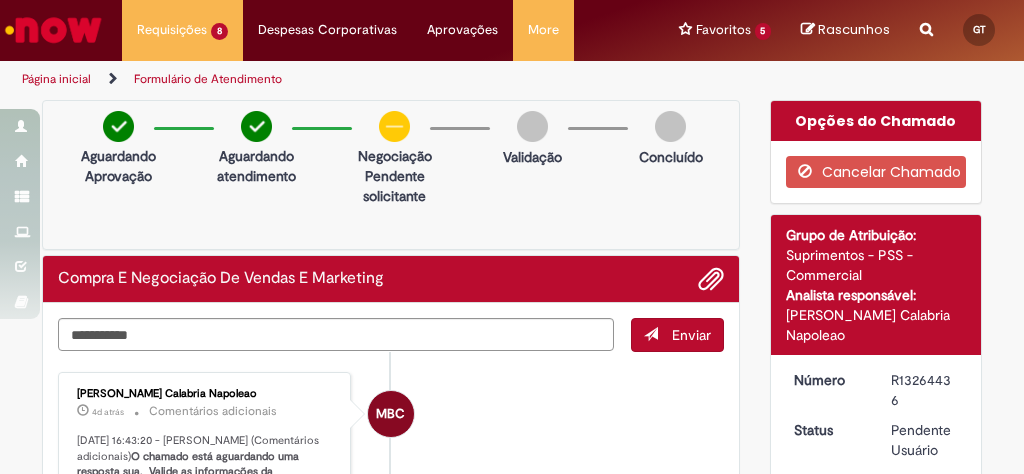 click on "Enviar" at bounding box center [677, 335] 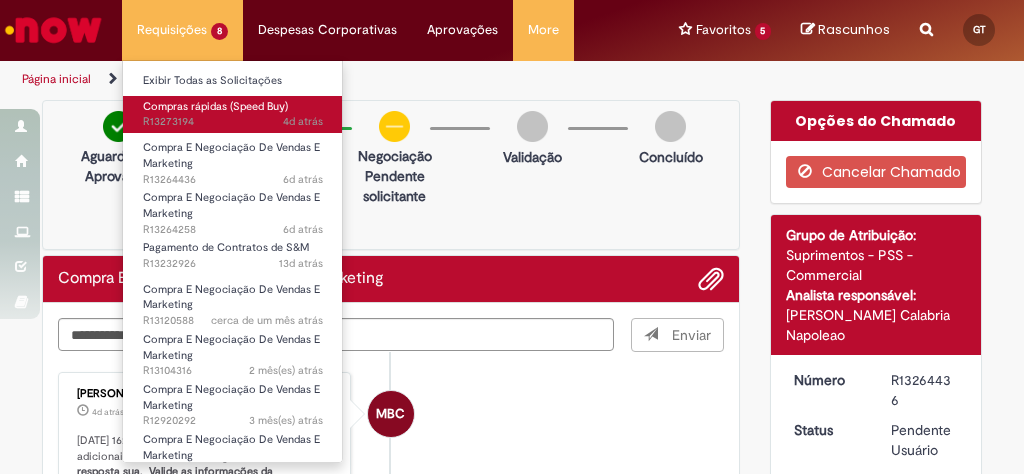 type 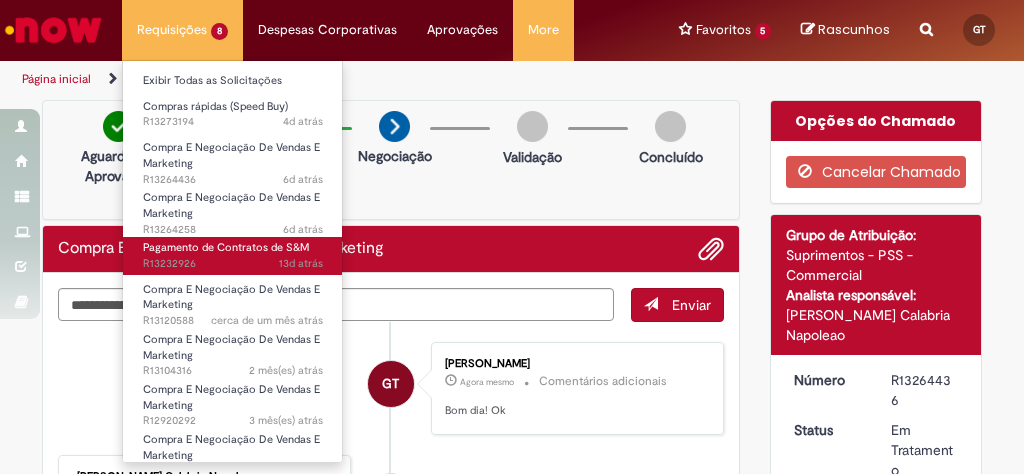 click on "Pagamento de Contratos de S&M" at bounding box center (226, 247) 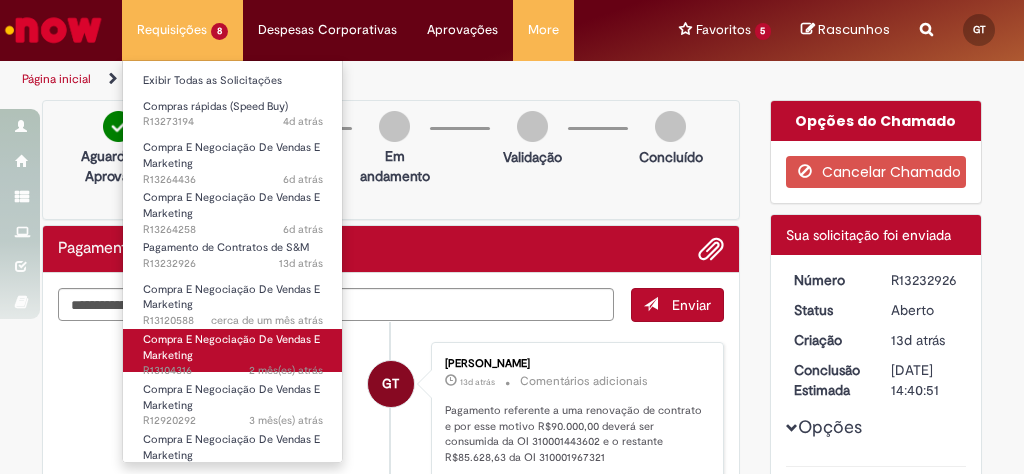 click on "Compra E Negociação De Vendas E Marketing
2 mês(es) atrás 2 meses atrás  R13104316" at bounding box center (233, 350) 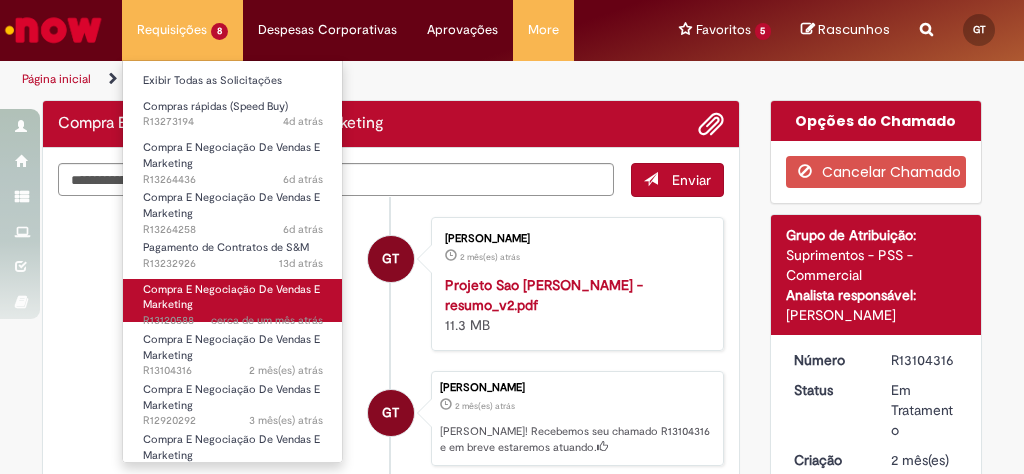 click on "Compra E Negociação De Vendas E Marketing
cerca de um mês atrás cerca de um mês atrás  R13120588" at bounding box center [233, 300] 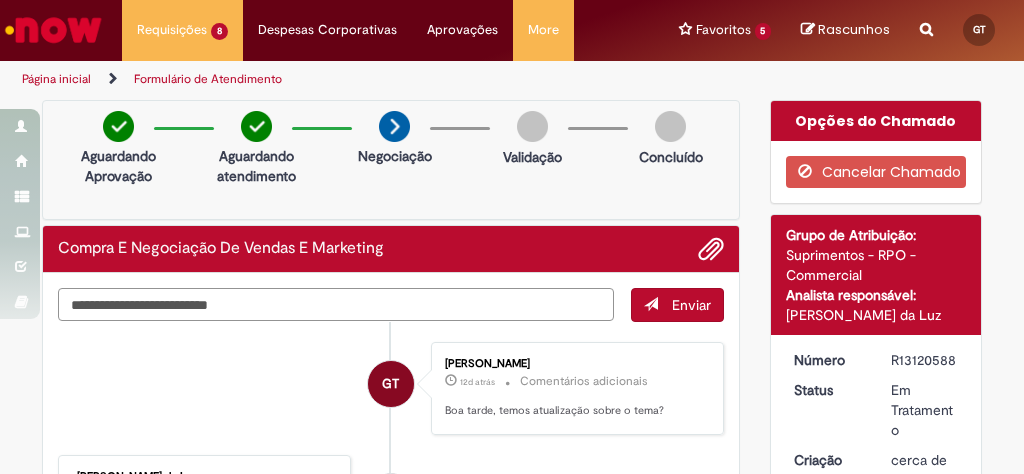 click at bounding box center (336, 304) 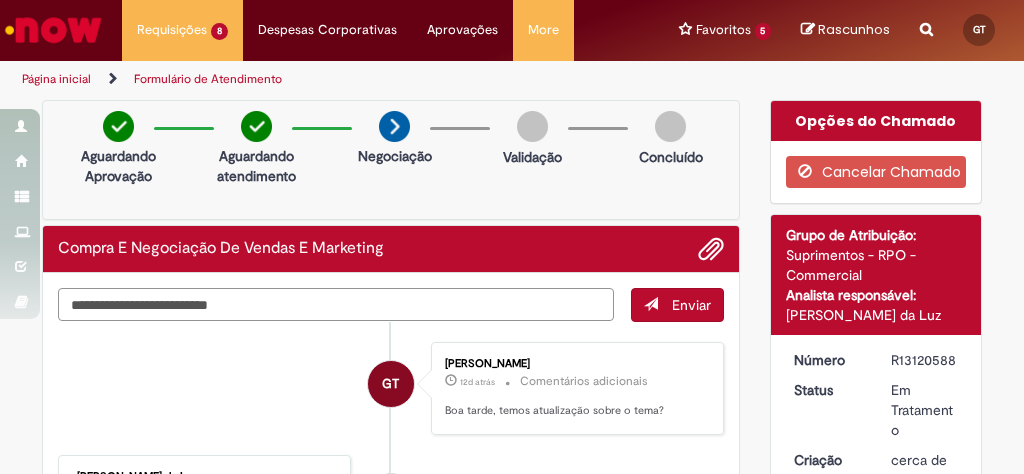 scroll, scrollTop: 160, scrollLeft: 0, axis: vertical 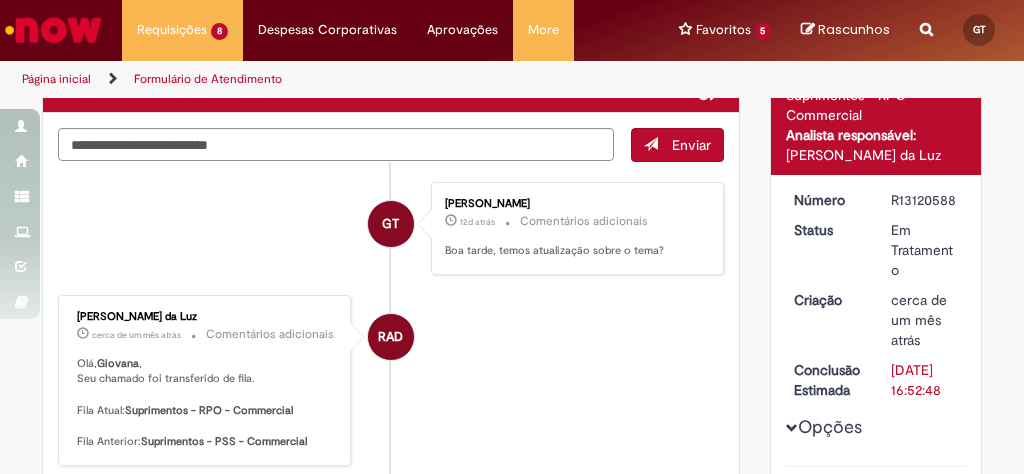 click on "R13120588" at bounding box center (925, 200) 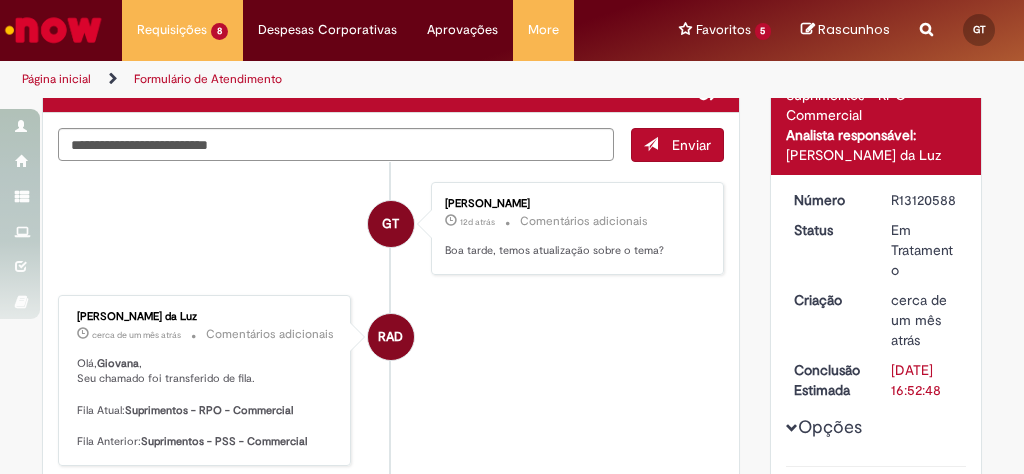 copy on "R13120588" 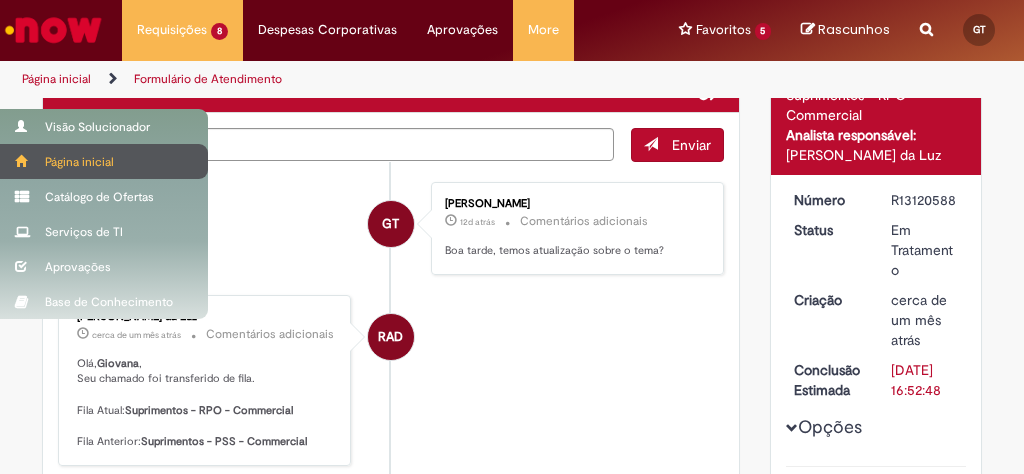 click on "Página inicial" at bounding box center (104, 161) 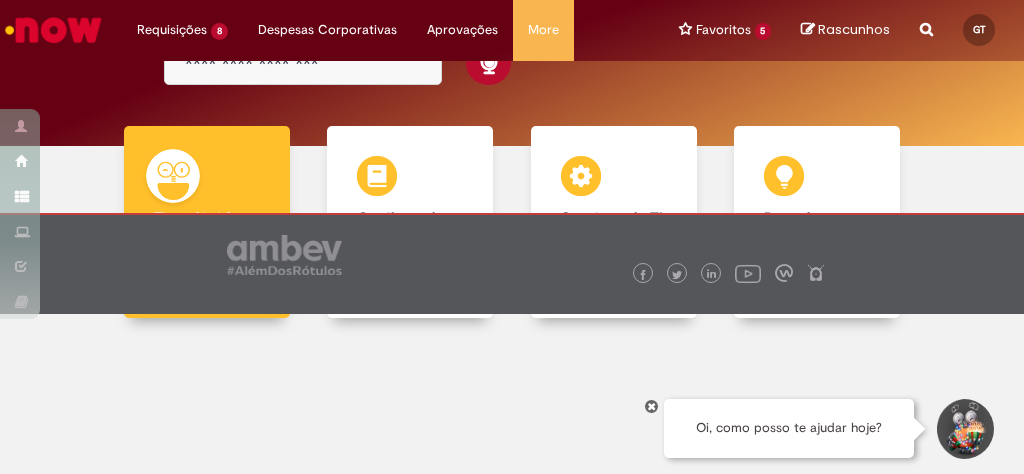 click on "Bom dia, Giovana
O que você procura hoje?" at bounding box center [512, 23] 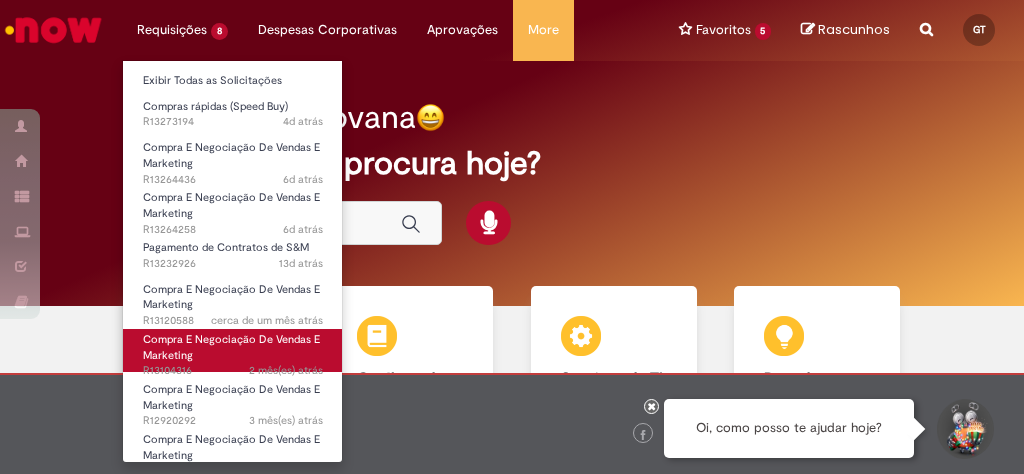 click on "2 mês(es) atrás 2 meses atrás  R13104316" at bounding box center (233, 371) 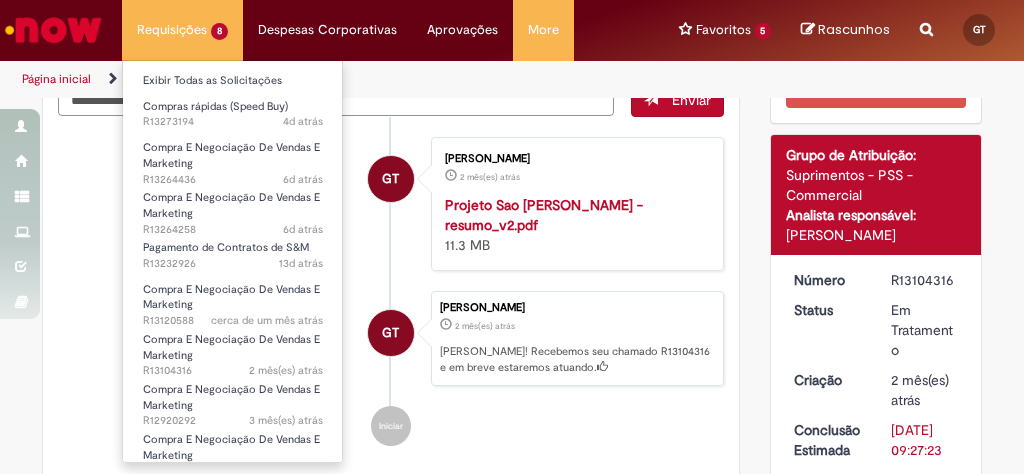scroll, scrollTop: 203, scrollLeft: 0, axis: vertical 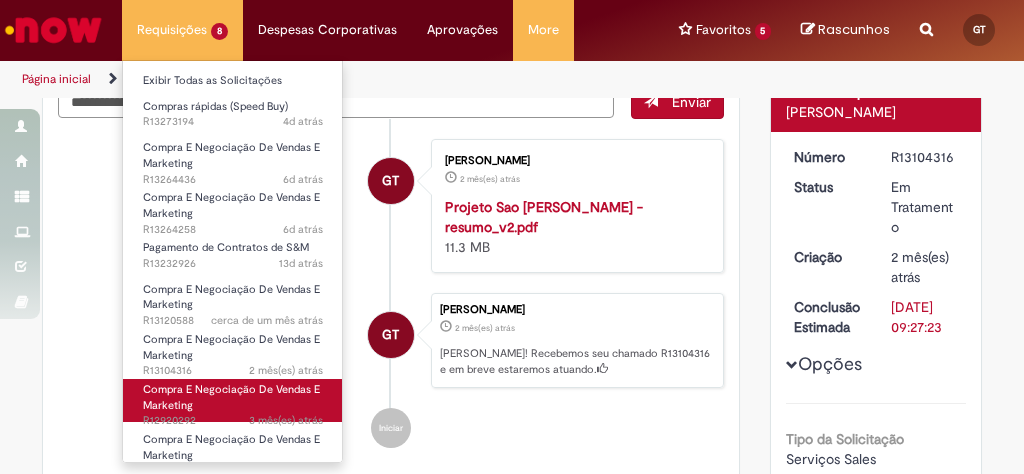 click on "3 mês(es) atrás 3 meses atrás  R12920292" at bounding box center [233, 421] 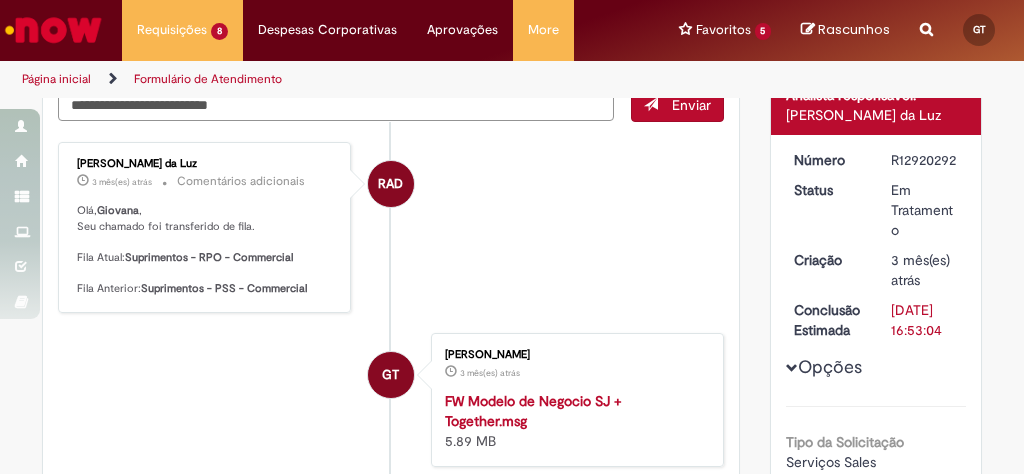 scroll, scrollTop: 44, scrollLeft: 0, axis: vertical 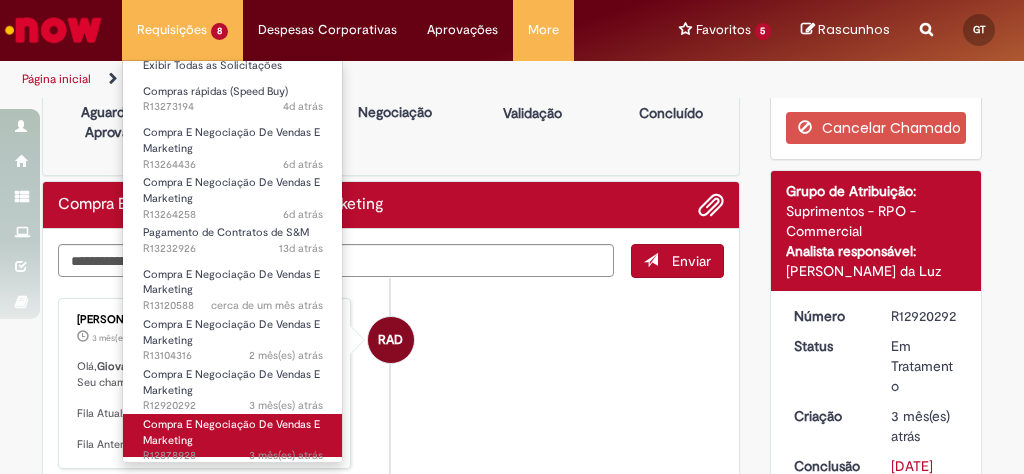 click on "Compra E Negociação De Vendas E Marketing
3 mês(es) atrás 3 meses atrás  R12878928" at bounding box center (233, 435) 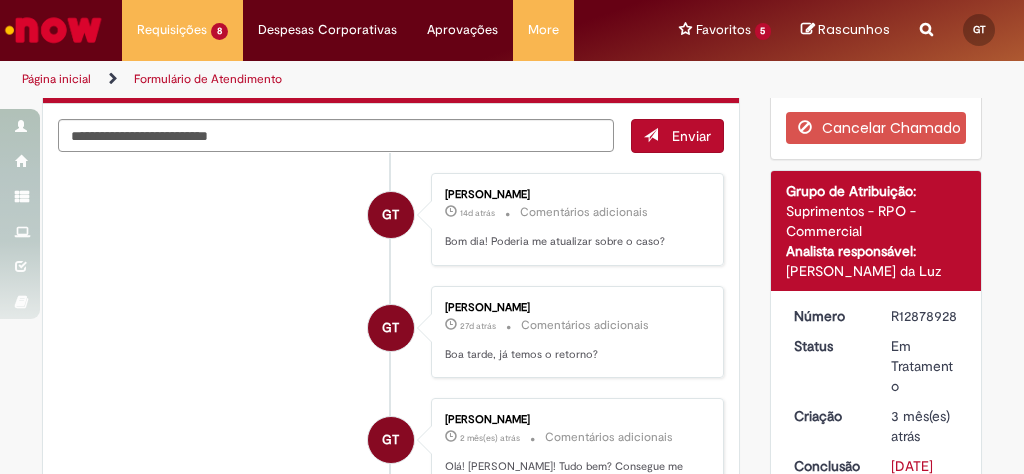 scroll, scrollTop: 0, scrollLeft: 0, axis: both 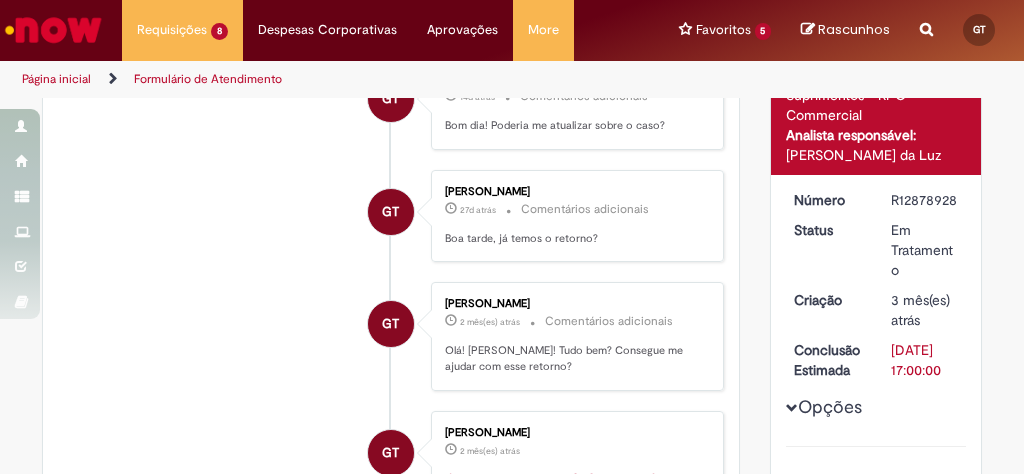 click on "R12878928" at bounding box center [925, 200] 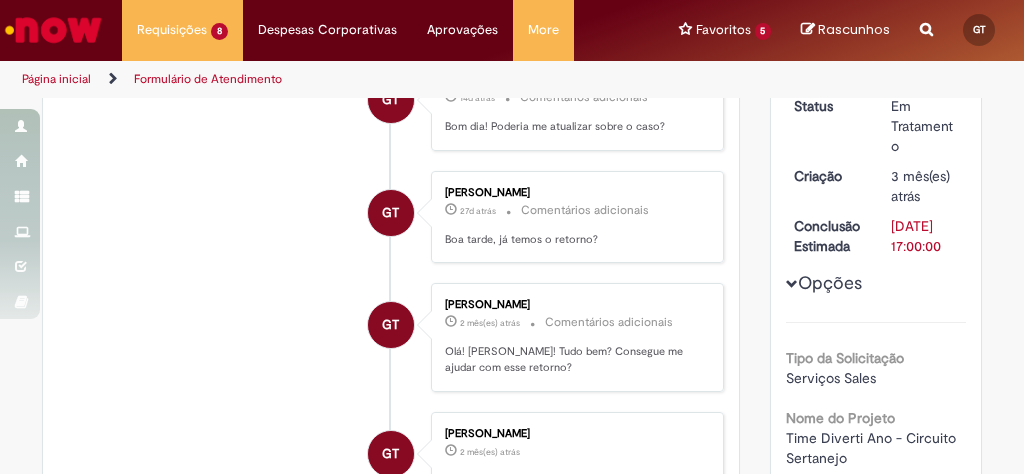 scroll, scrollTop: 124, scrollLeft: 0, axis: vertical 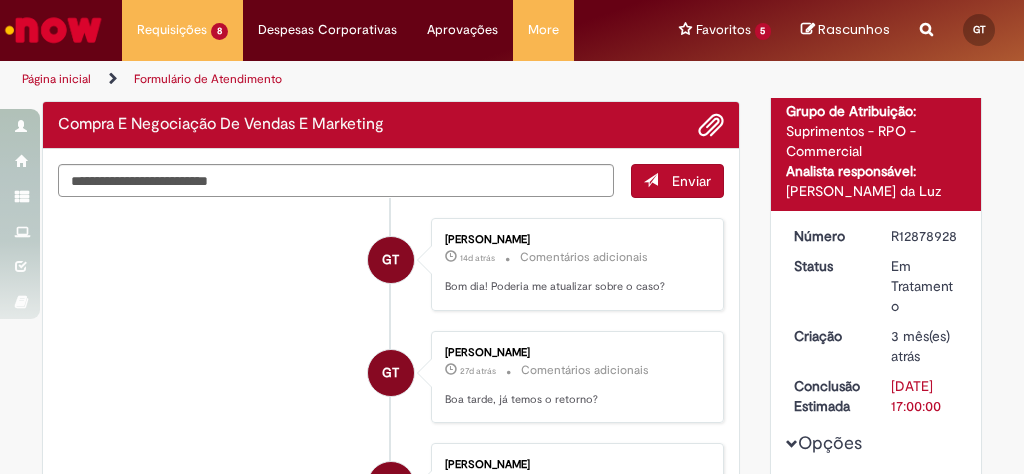 copy on "R12878928" 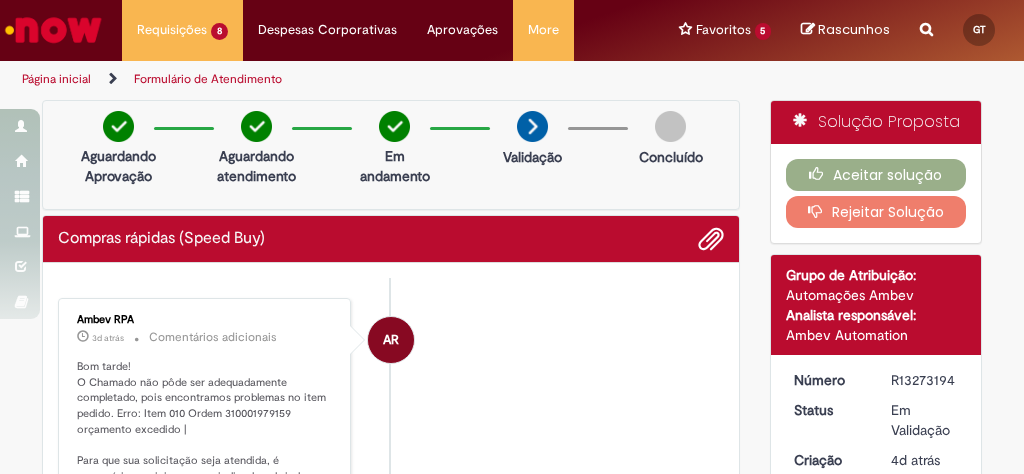 scroll, scrollTop: 0, scrollLeft: 0, axis: both 